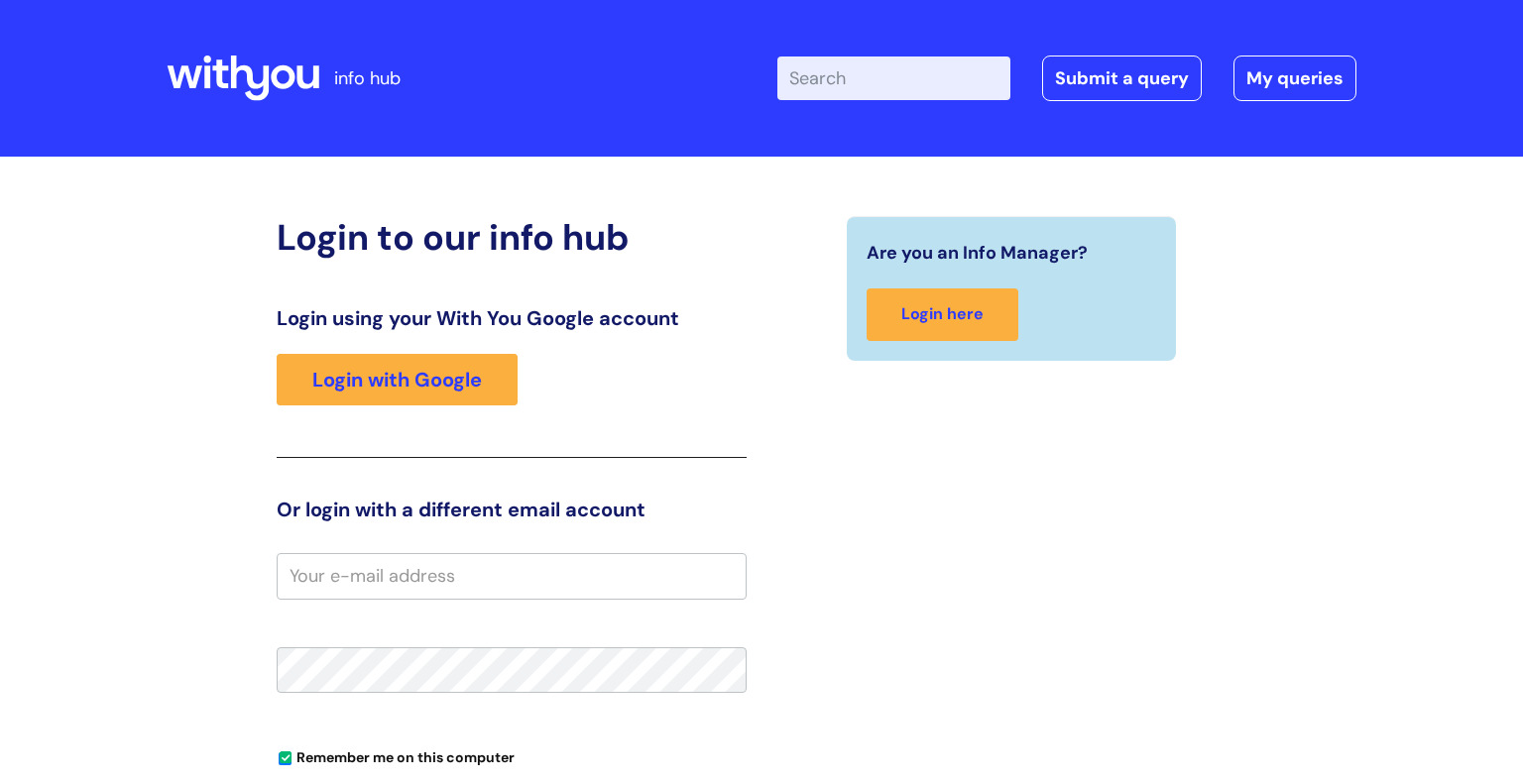 scroll, scrollTop: 0, scrollLeft: 0, axis: both 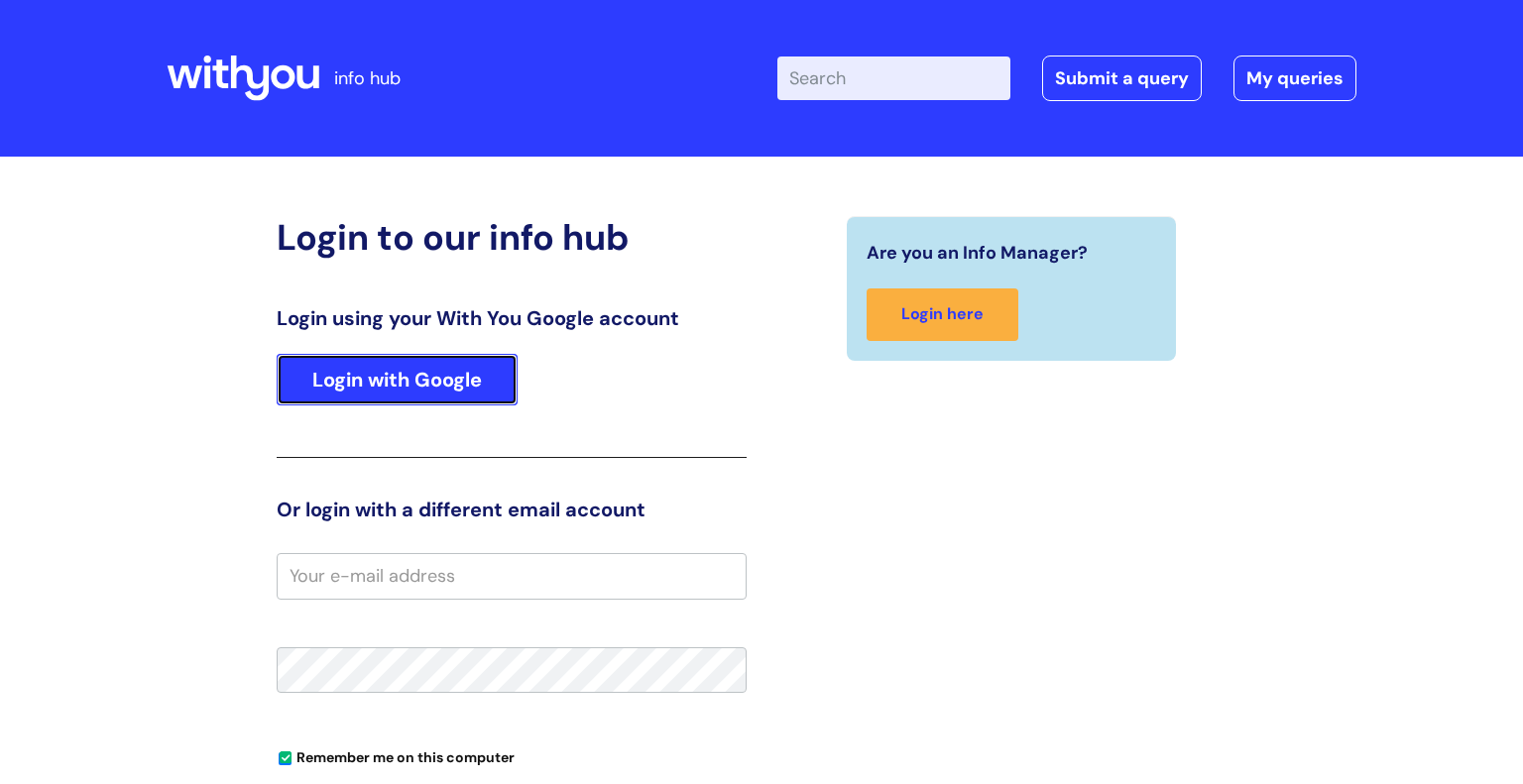click on "Login with Google" at bounding box center (397, 380) 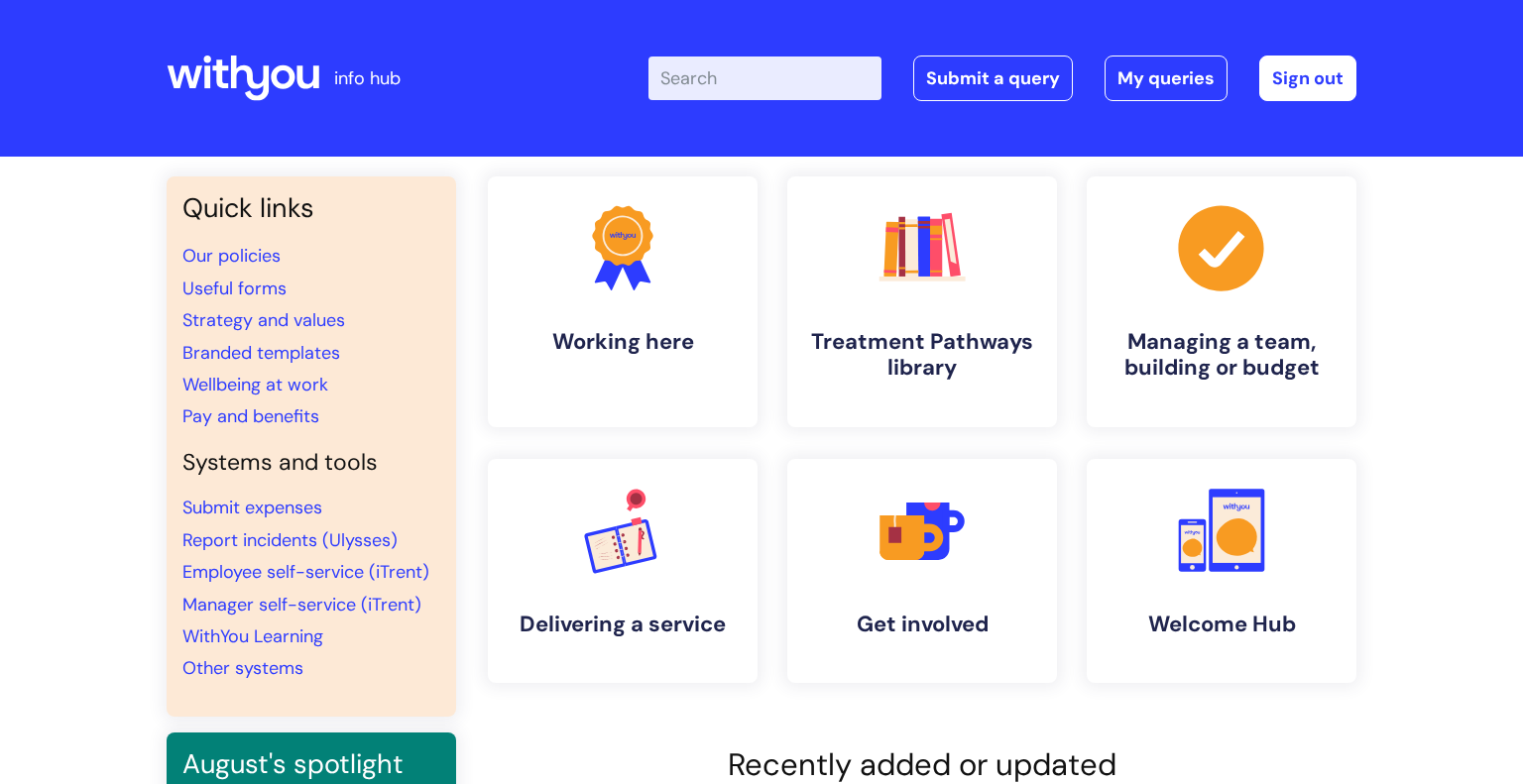 scroll, scrollTop: 0, scrollLeft: 0, axis: both 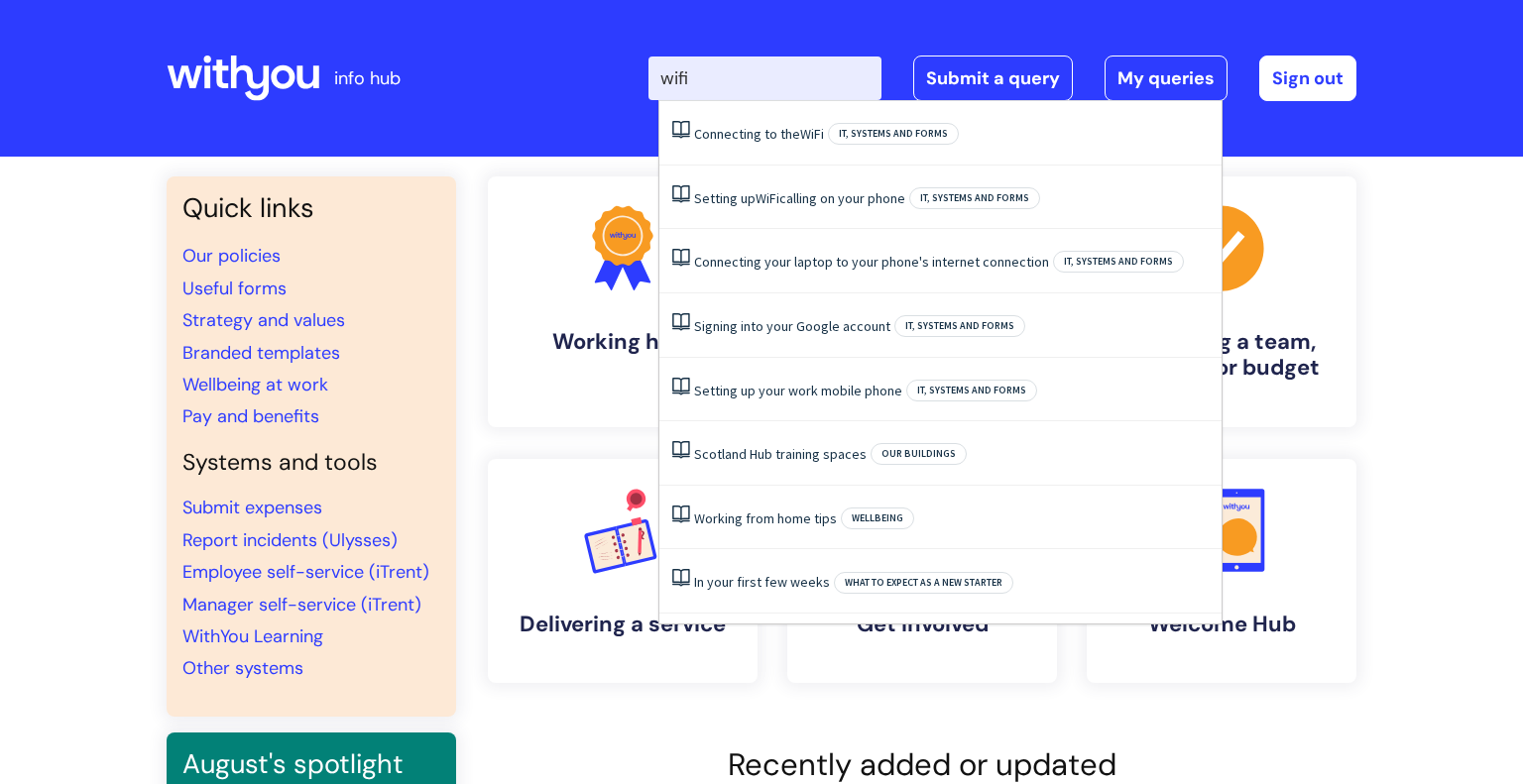 type on "wifi" 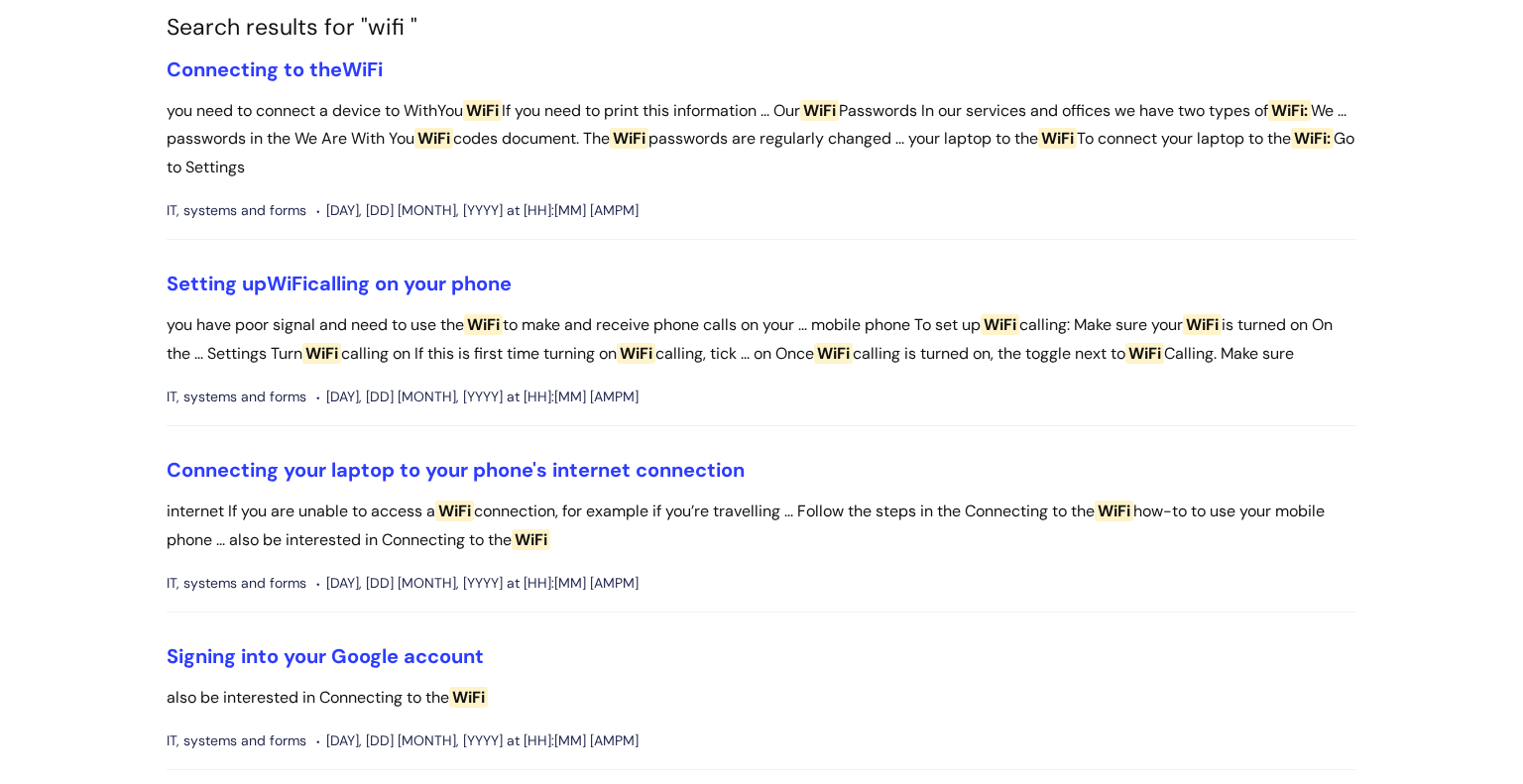 scroll, scrollTop: 0, scrollLeft: 0, axis: both 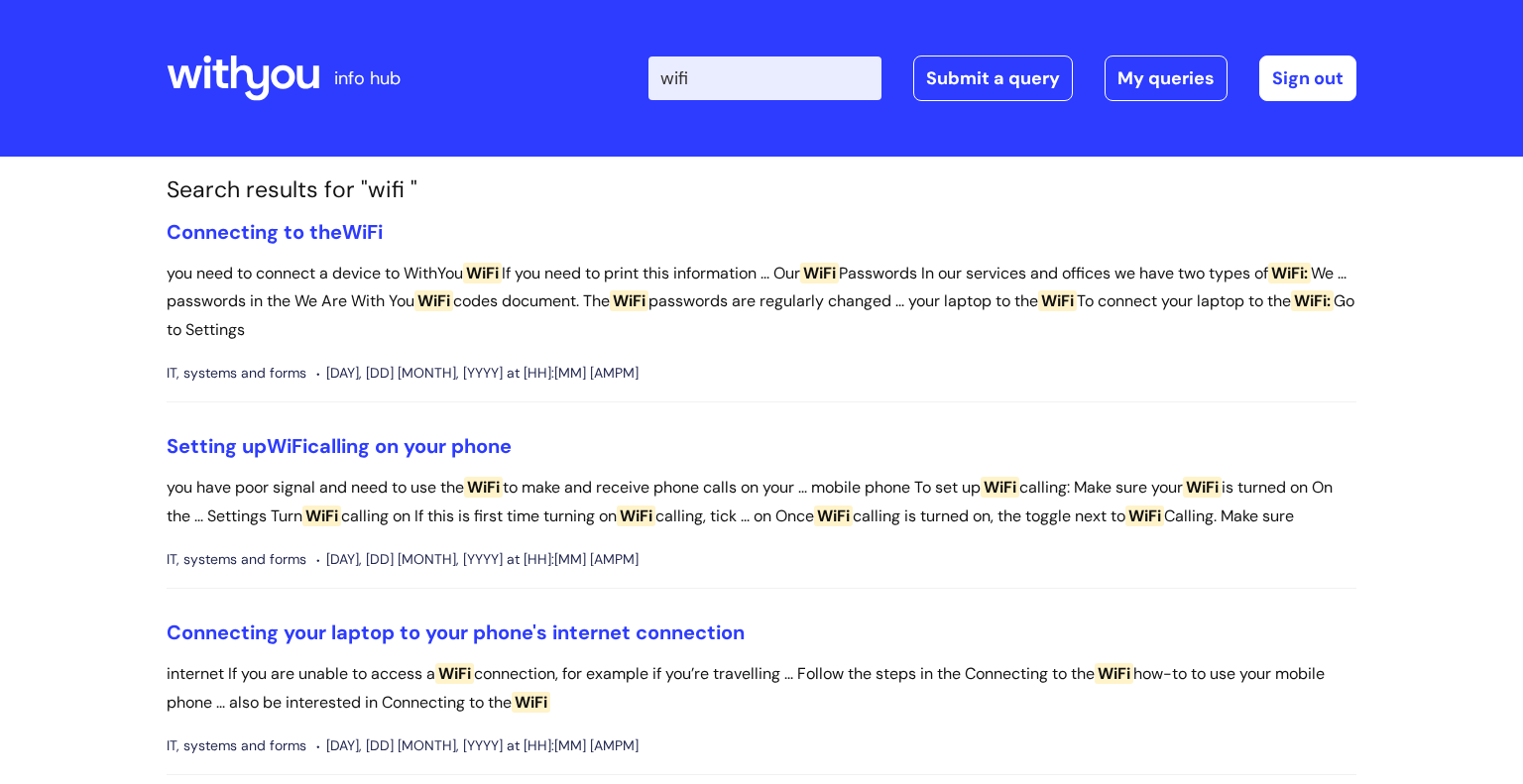 click on "wifi" at bounding box center [764, 78] 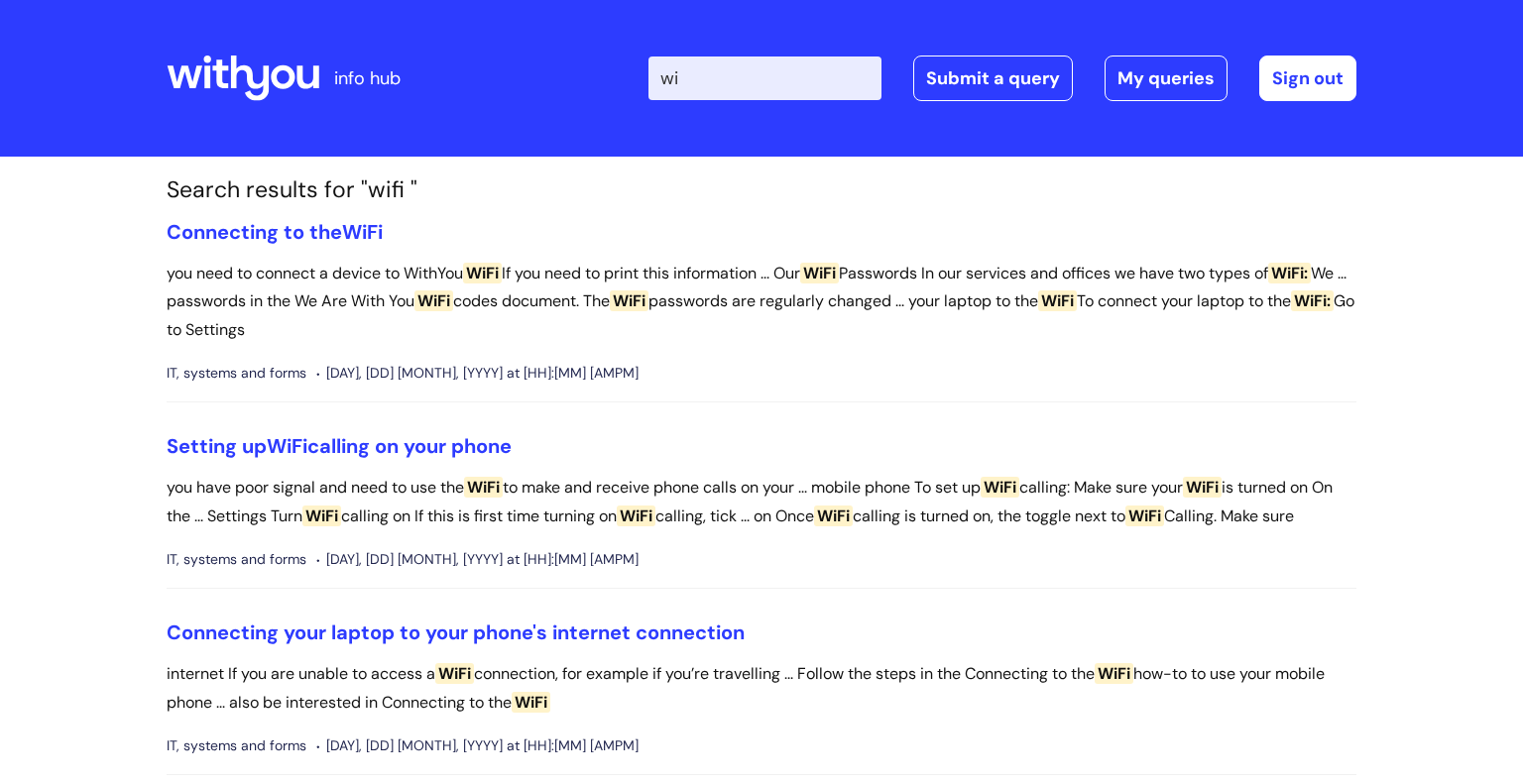type on "w" 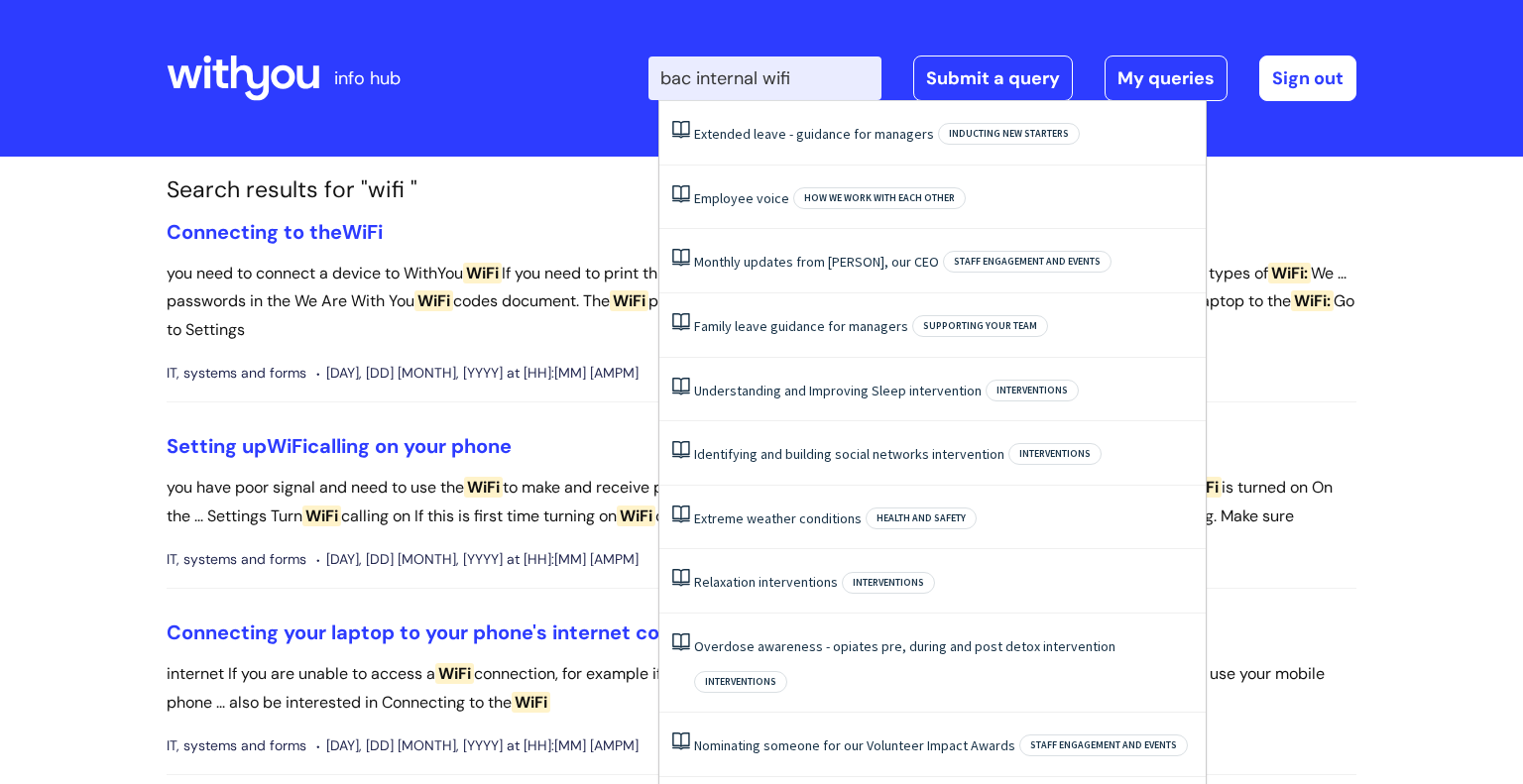 type on "bac internal wifi" 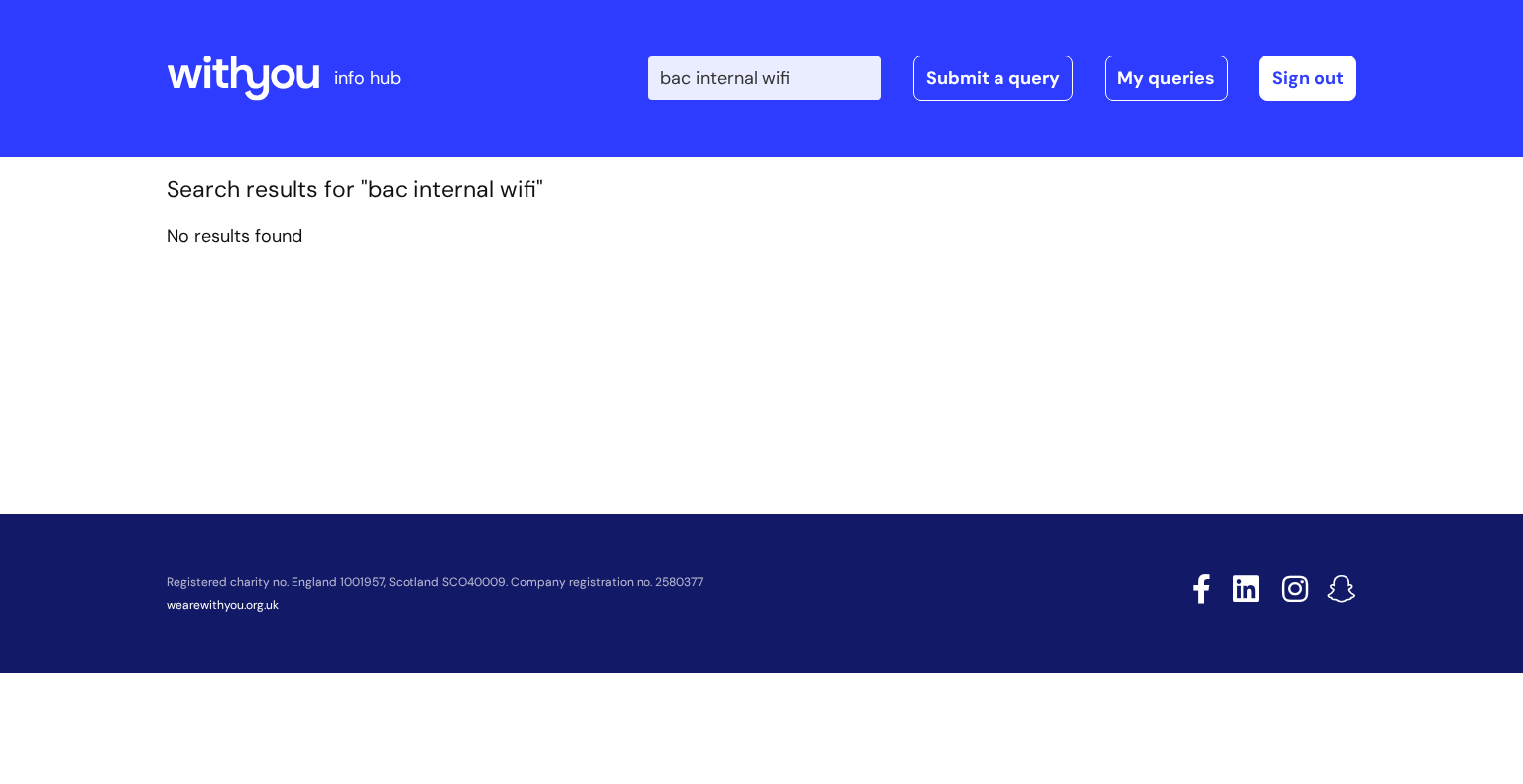 scroll, scrollTop: 0, scrollLeft: 0, axis: both 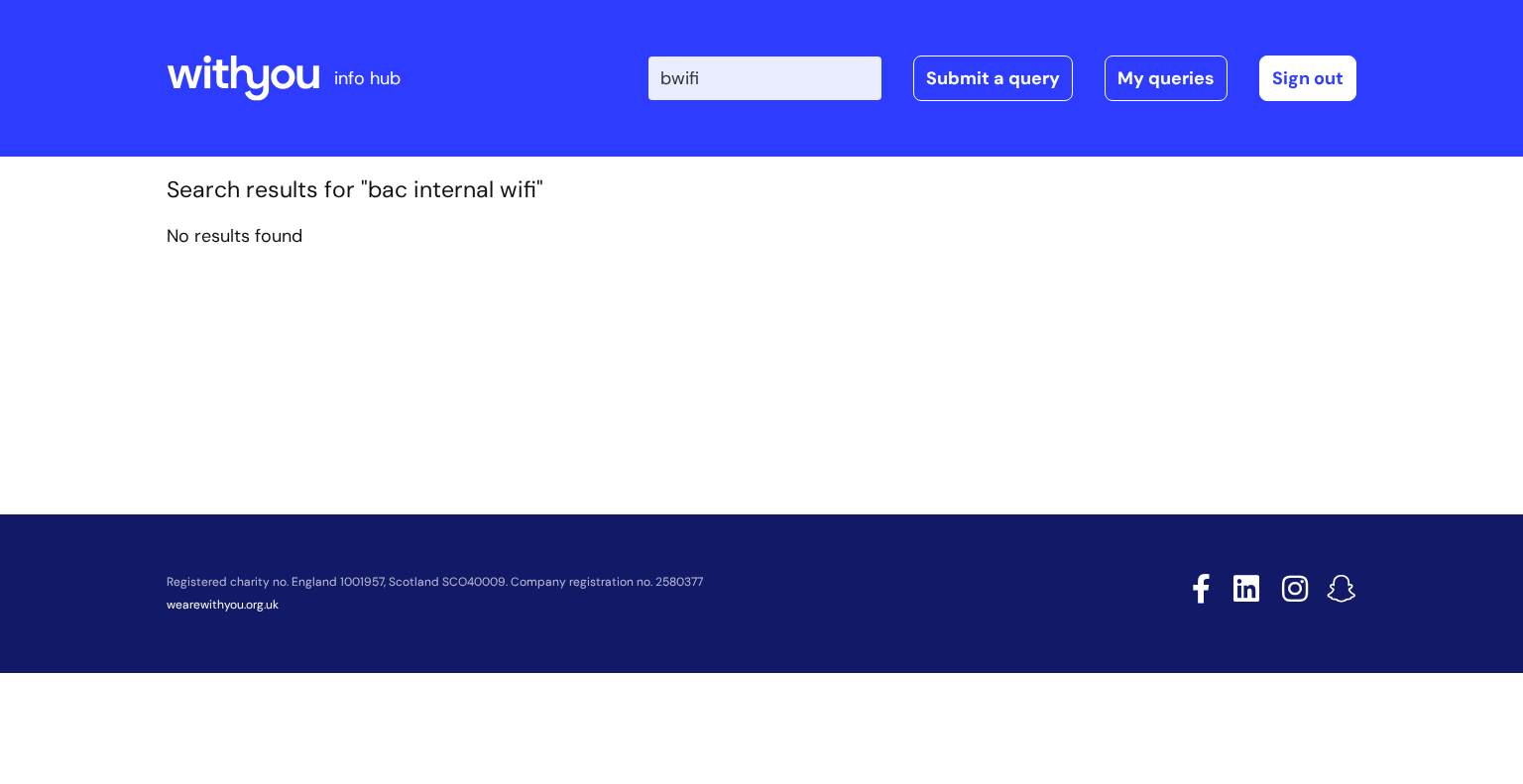 type on "wifi" 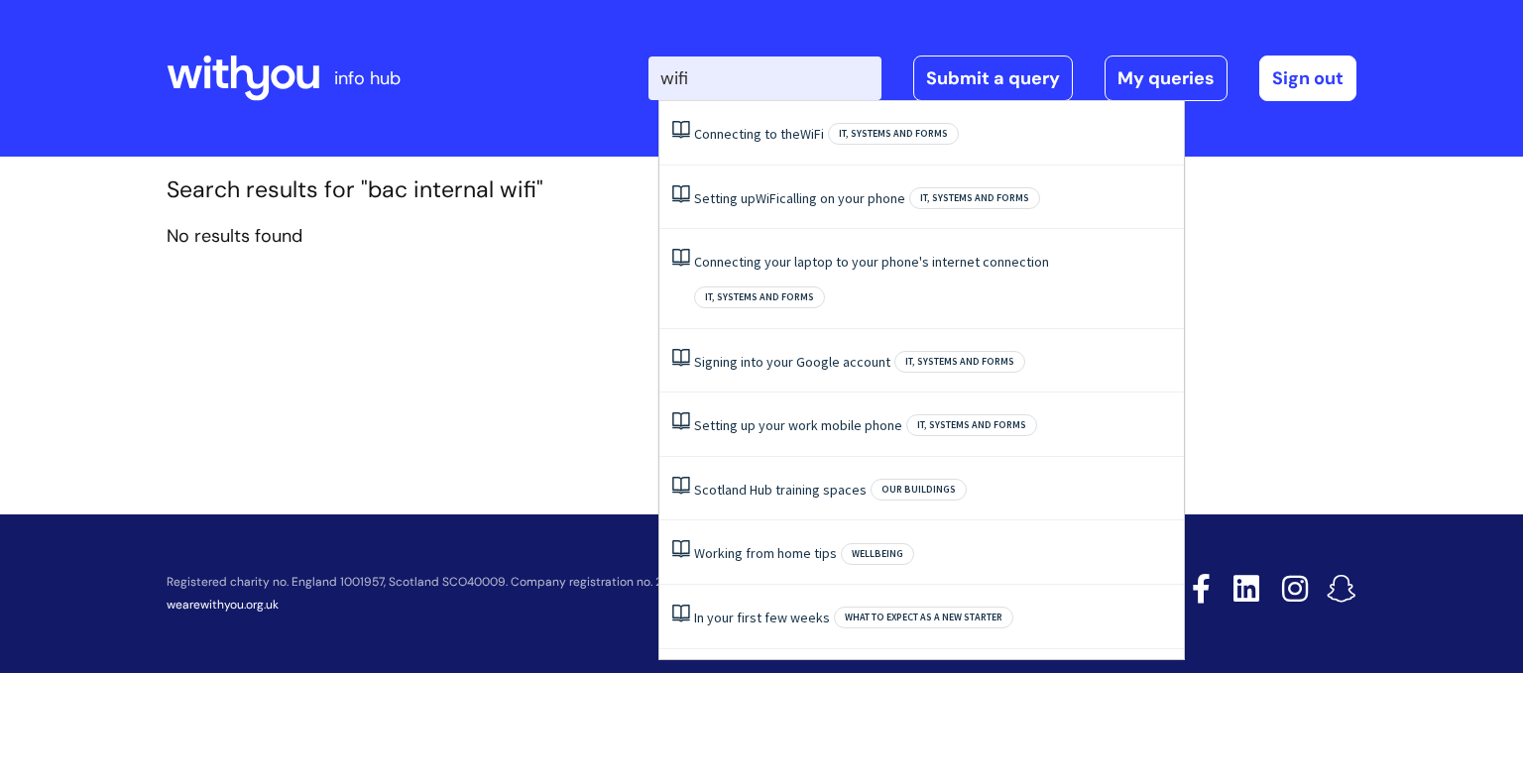 click on "wifi" at bounding box center [764, 78] 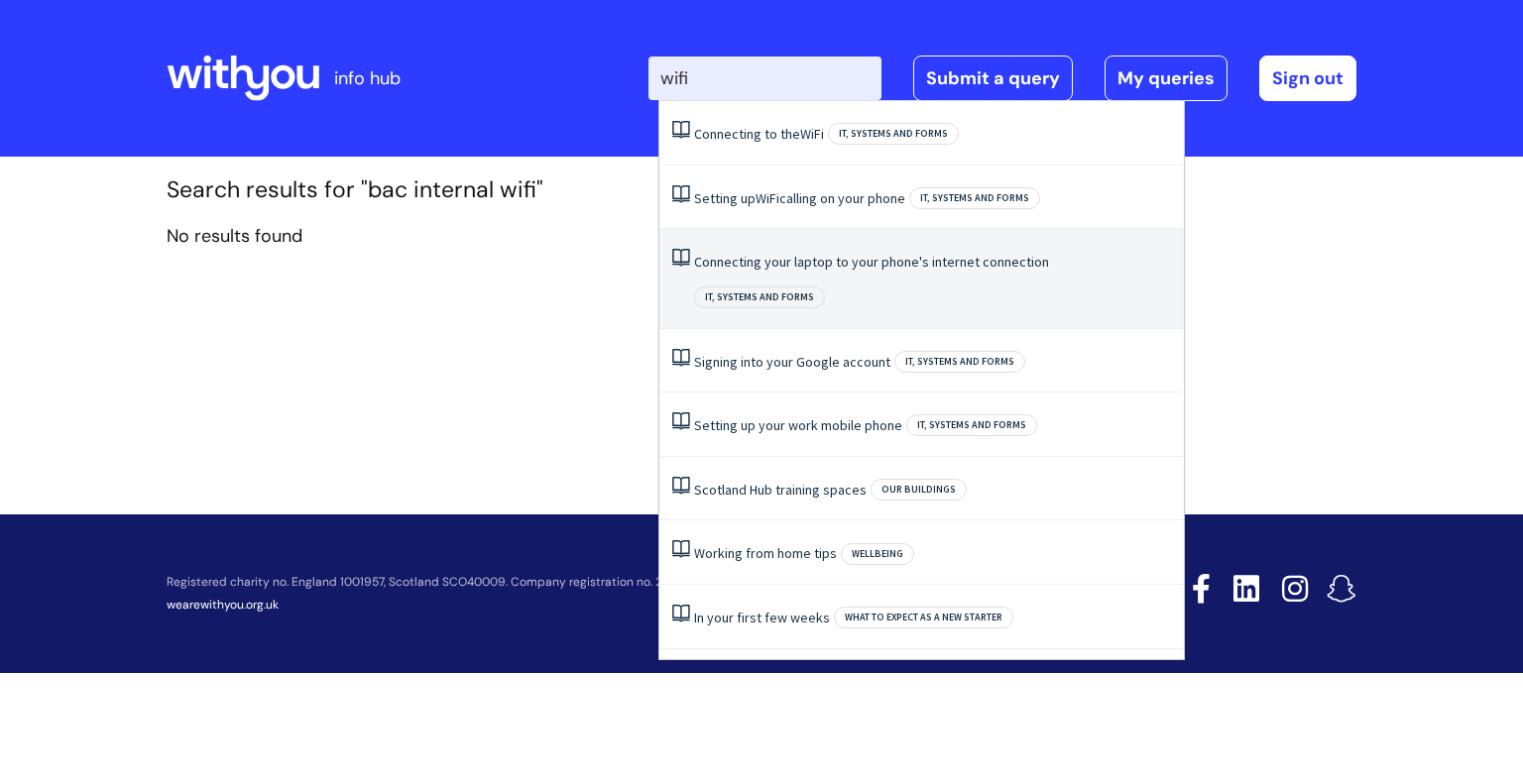 click on "Connecting your laptop to your phone's internet connection" at bounding box center (872, 262) 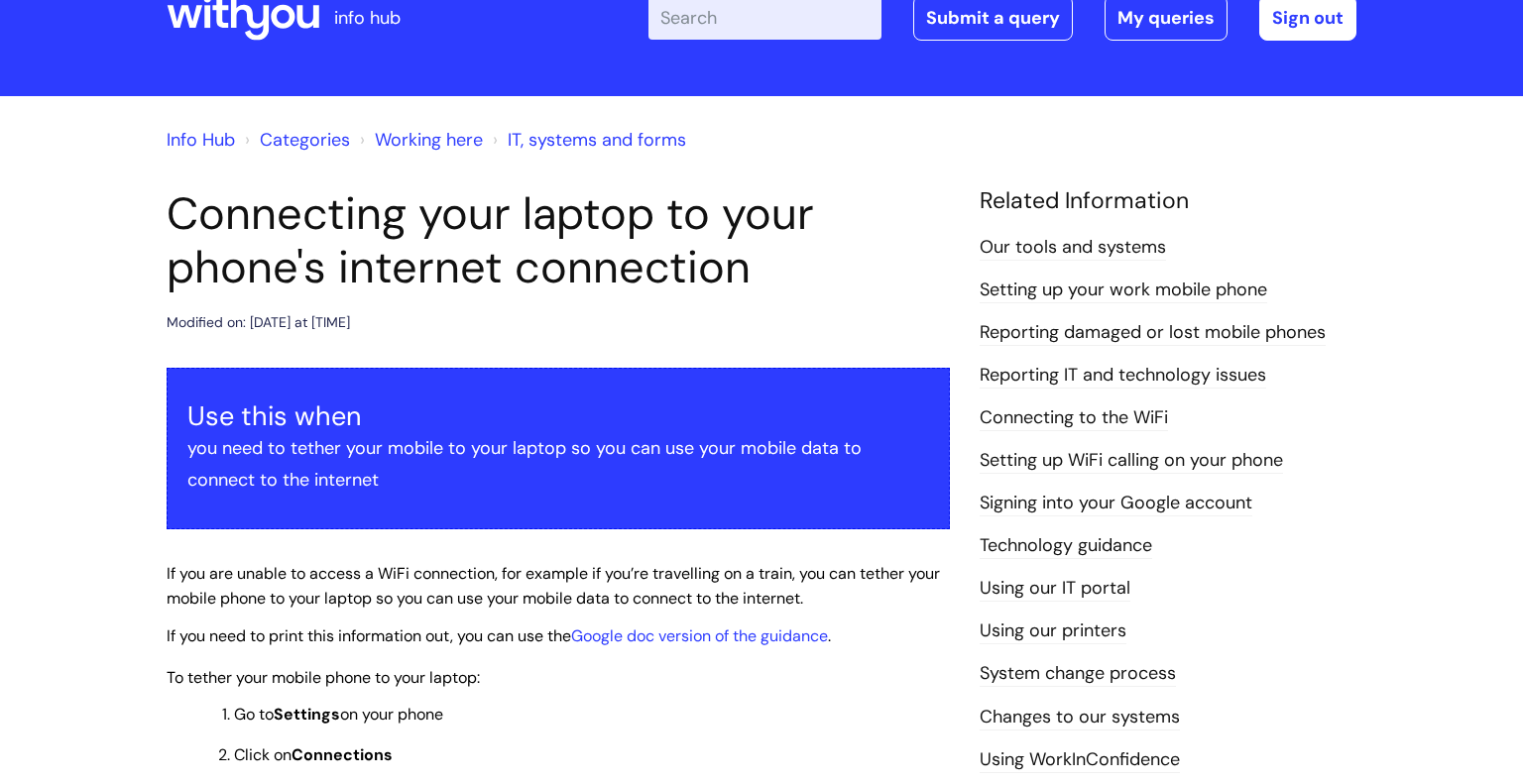 scroll, scrollTop: 0, scrollLeft: 0, axis: both 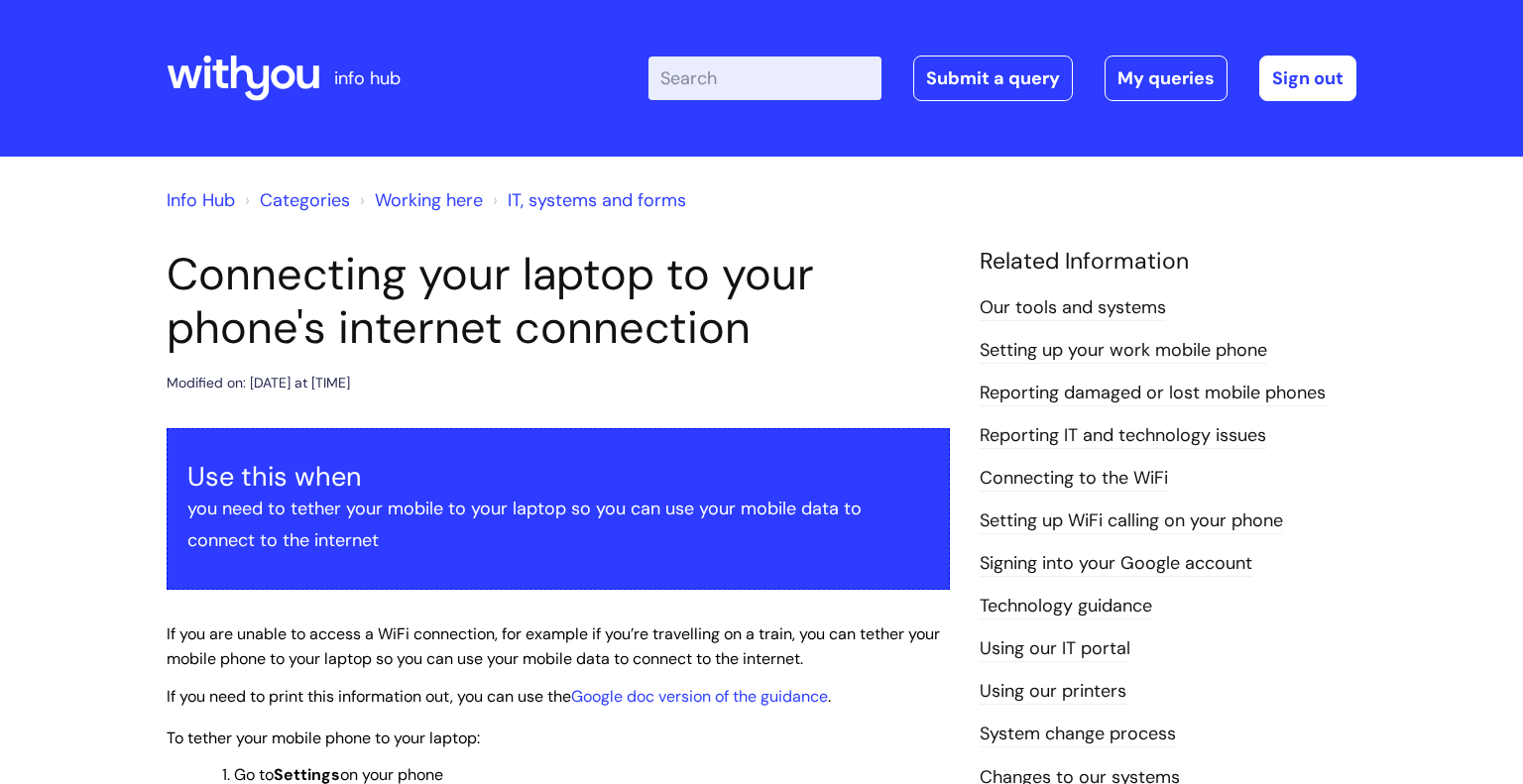 click on "Enter your search term here..." at bounding box center (764, 78) 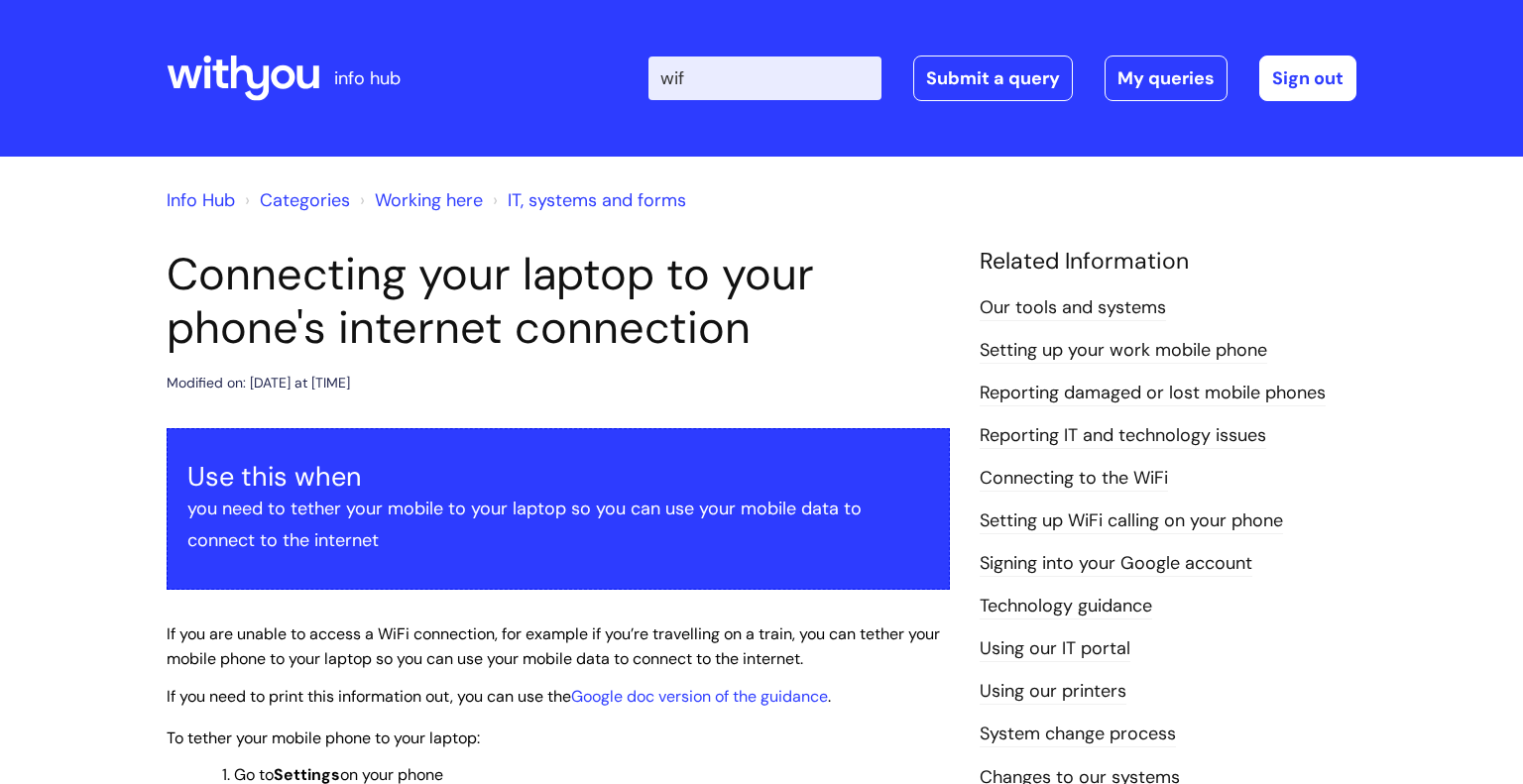 type on "wifi" 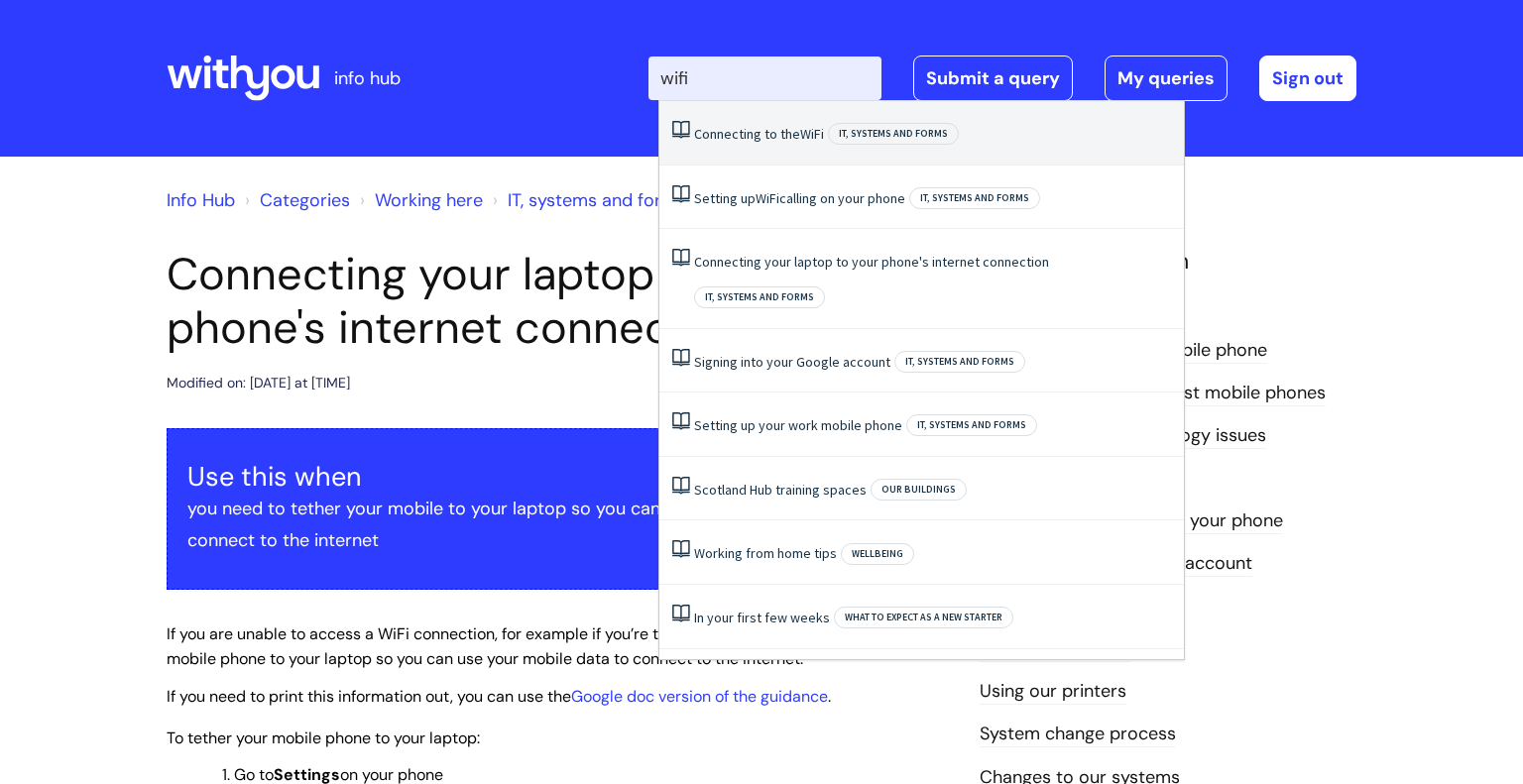 click on "Connecting to the  WiFi" at bounding box center (759, 134) 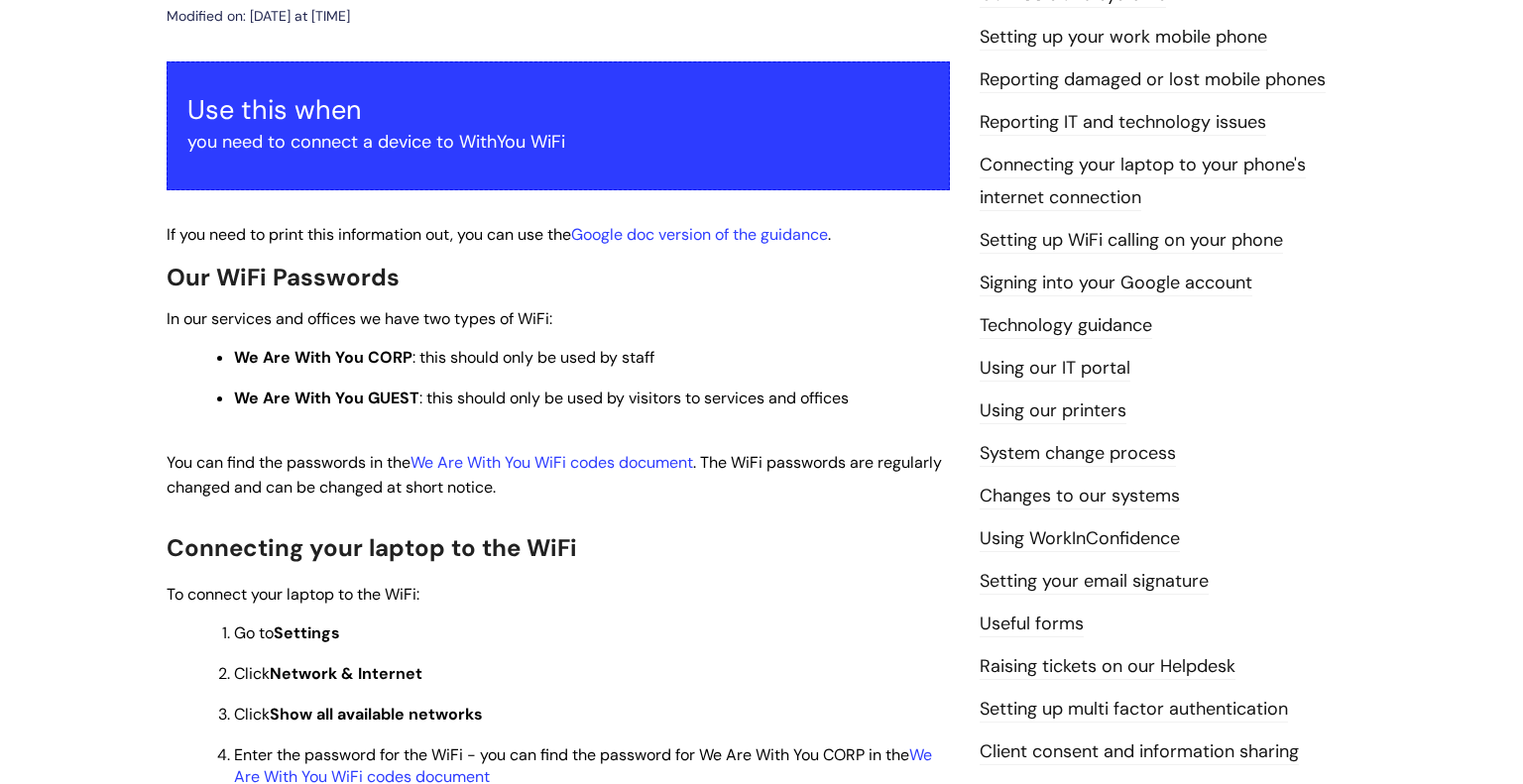 scroll, scrollTop: 318, scrollLeft: 0, axis: vertical 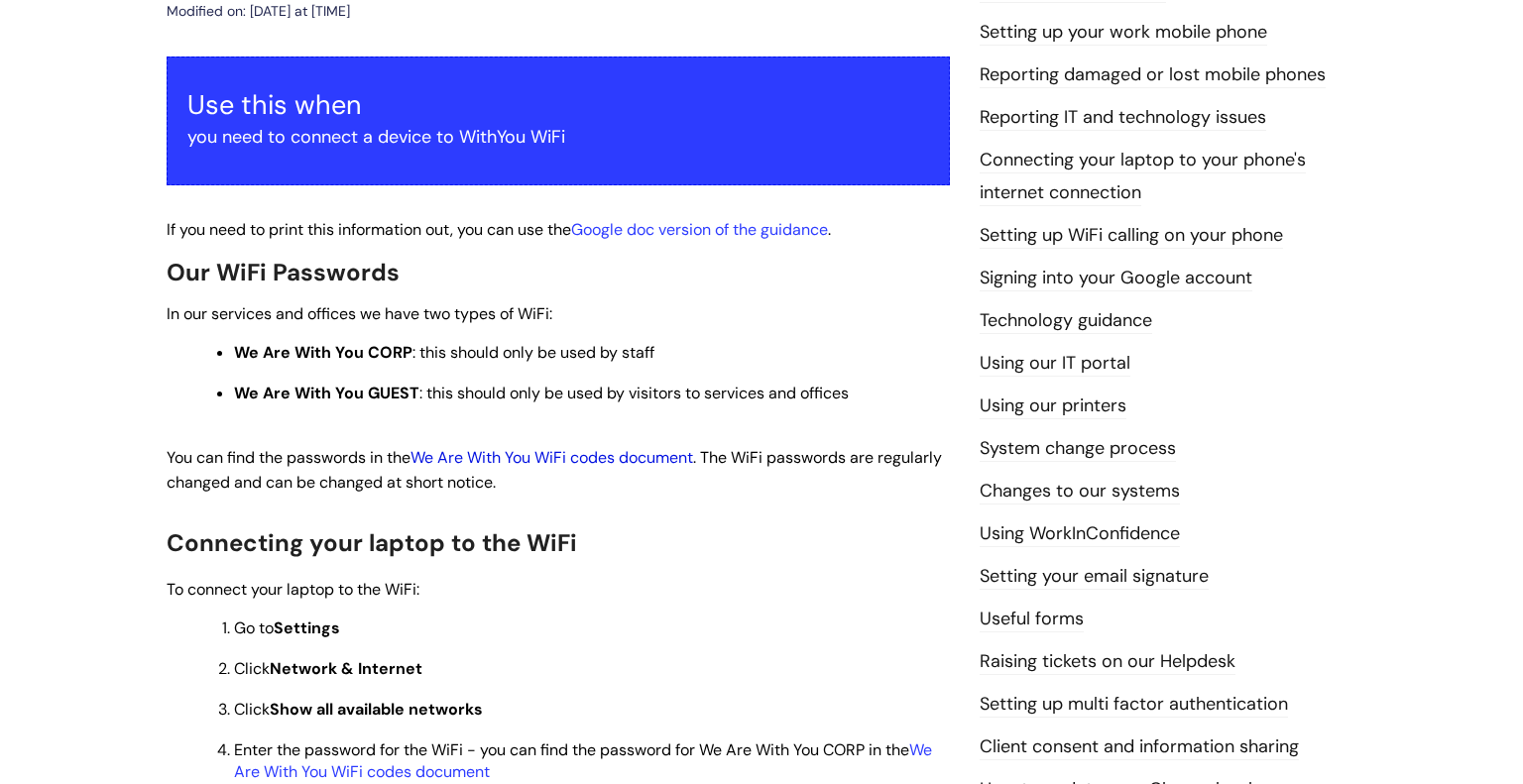 click on "We Are With You WiFi codes document" at bounding box center [551, 457] 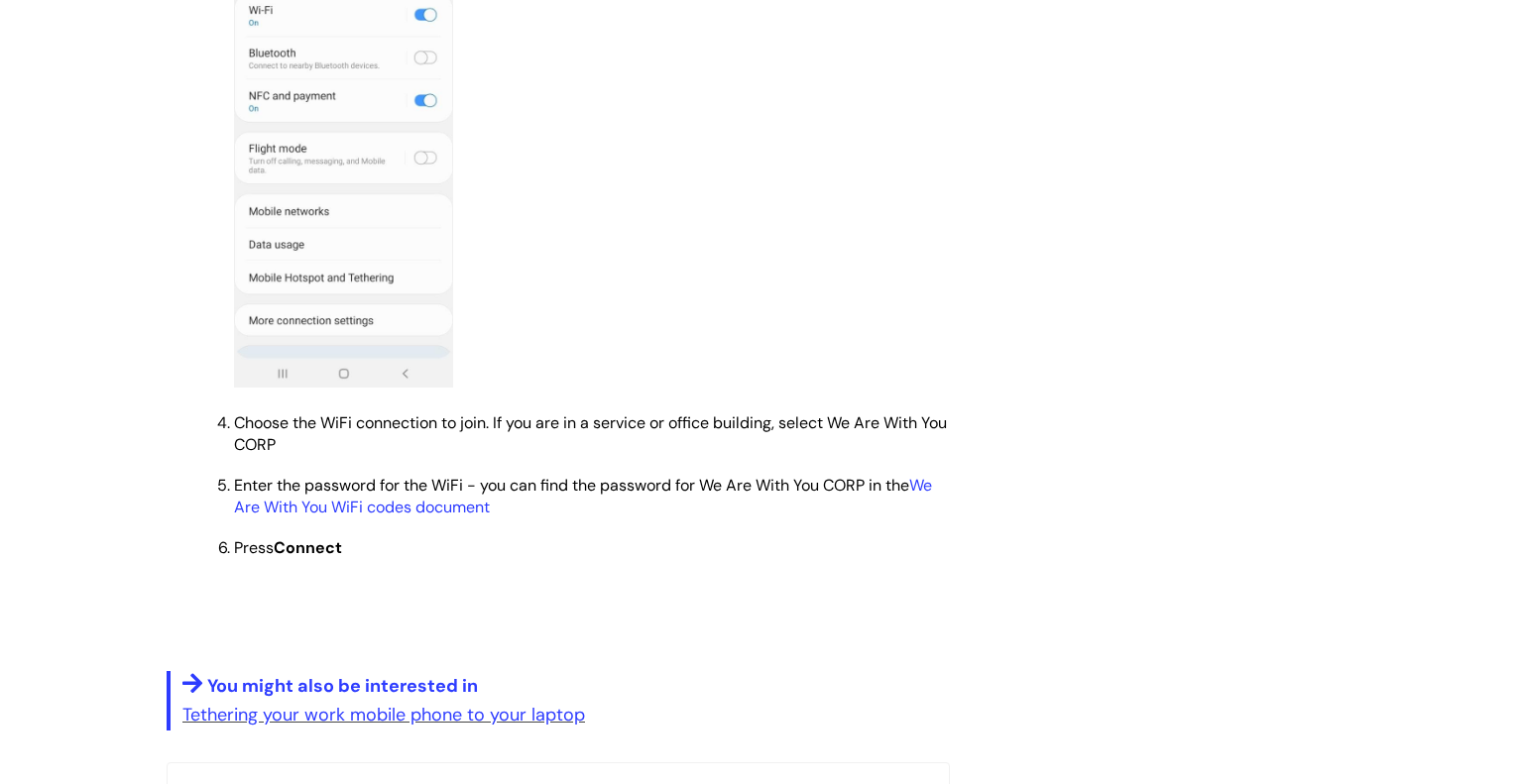 scroll, scrollTop: 1459, scrollLeft: 0, axis: vertical 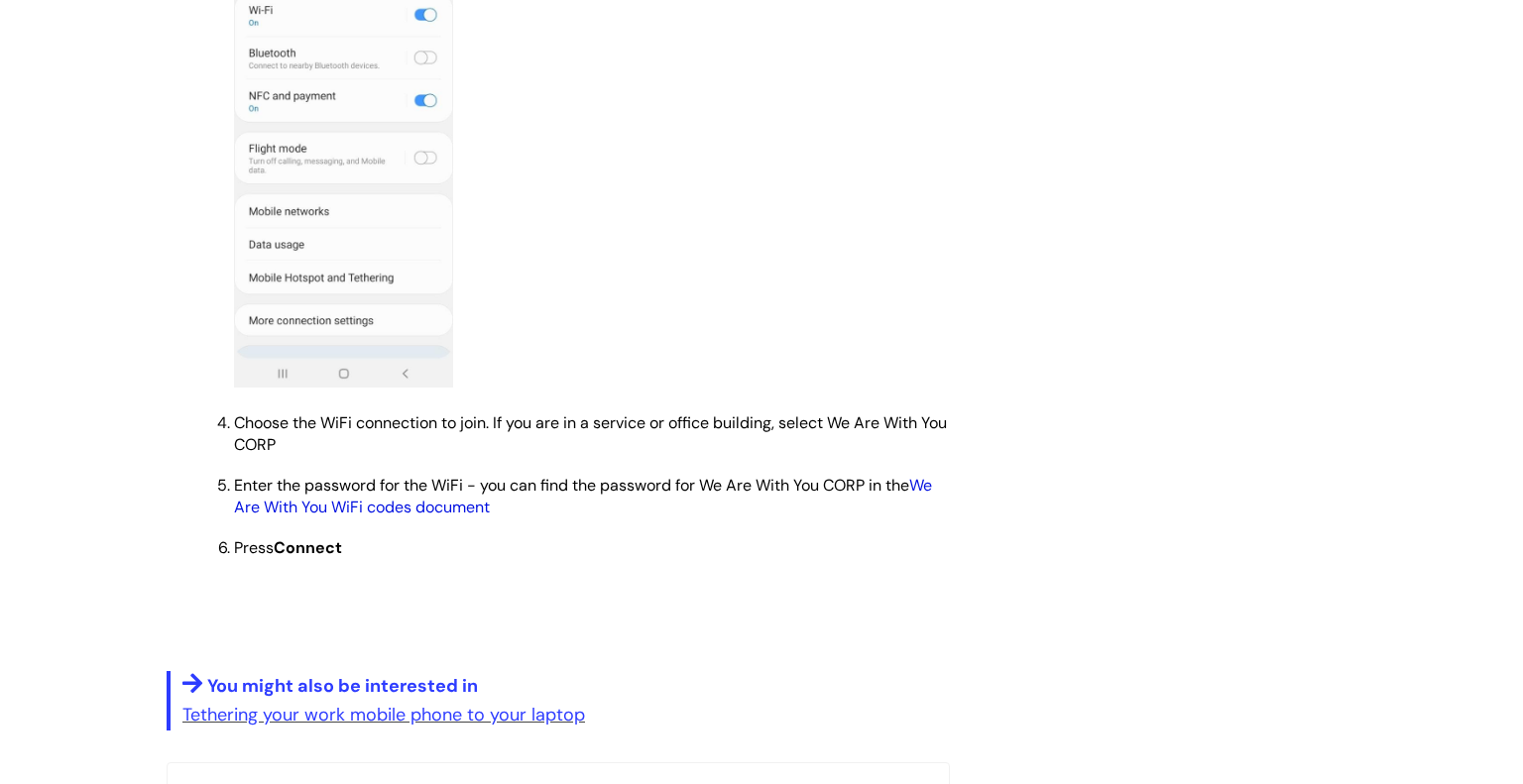 click on "We Are With You WiFi codes document" at bounding box center (583, 496) 